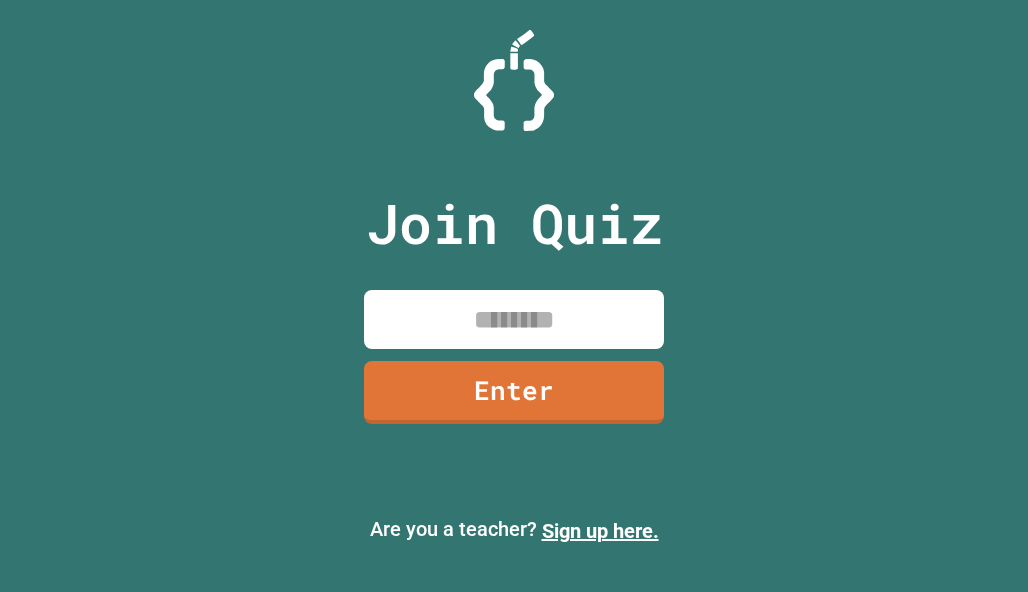 scroll, scrollTop: 0, scrollLeft: 0, axis: both 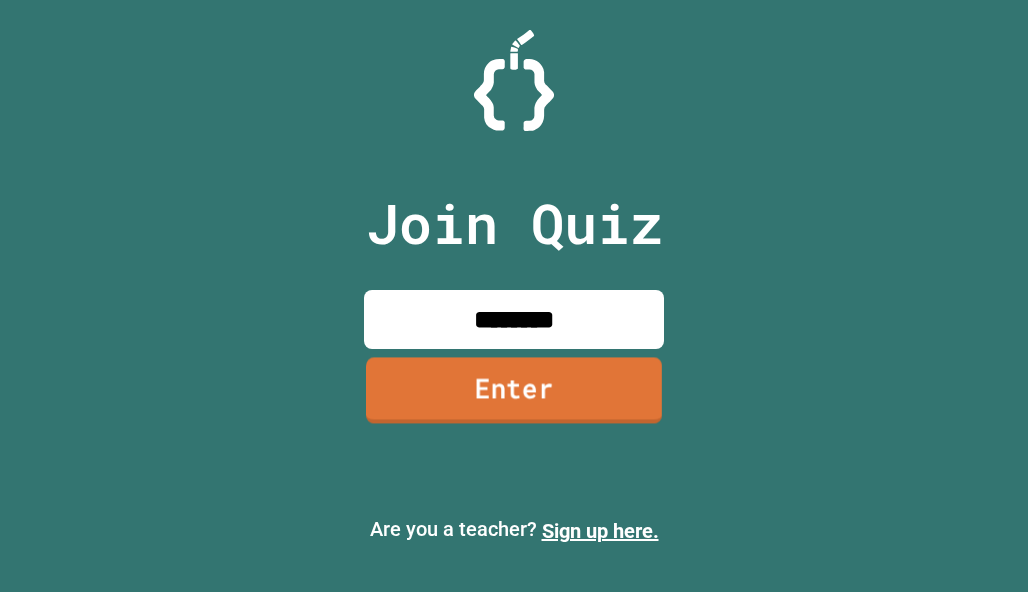 type on "********" 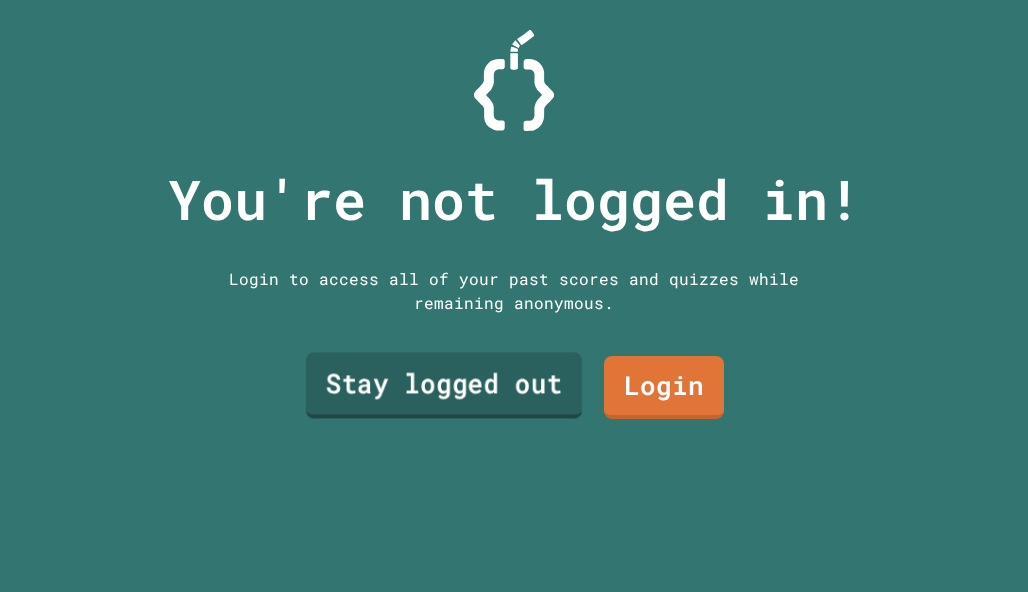click on "Stay logged out" at bounding box center (444, 385) 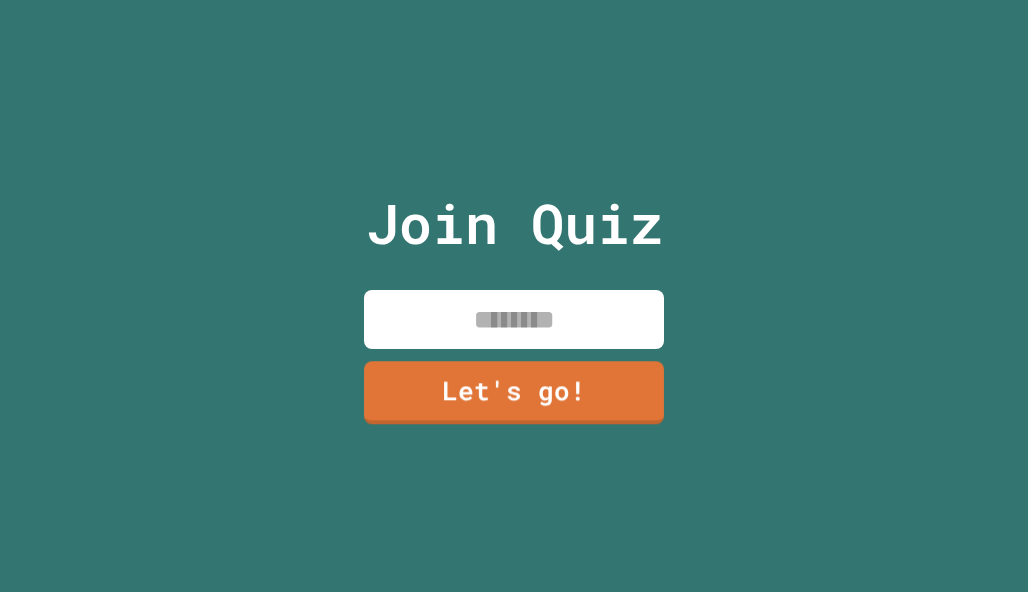 click at bounding box center (514, 319) 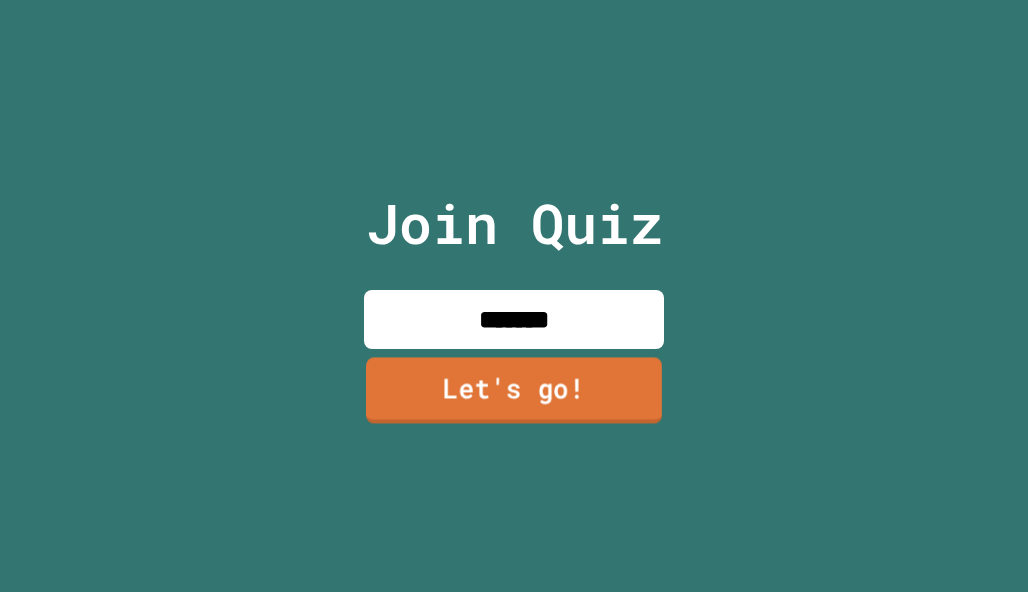 type on "*******" 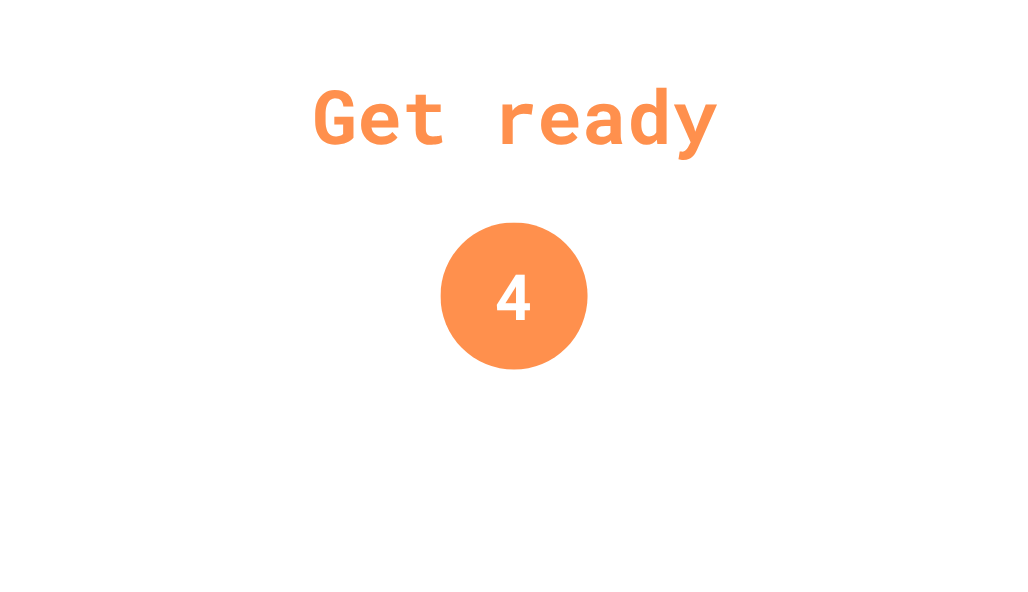 scroll, scrollTop: 0, scrollLeft: 0, axis: both 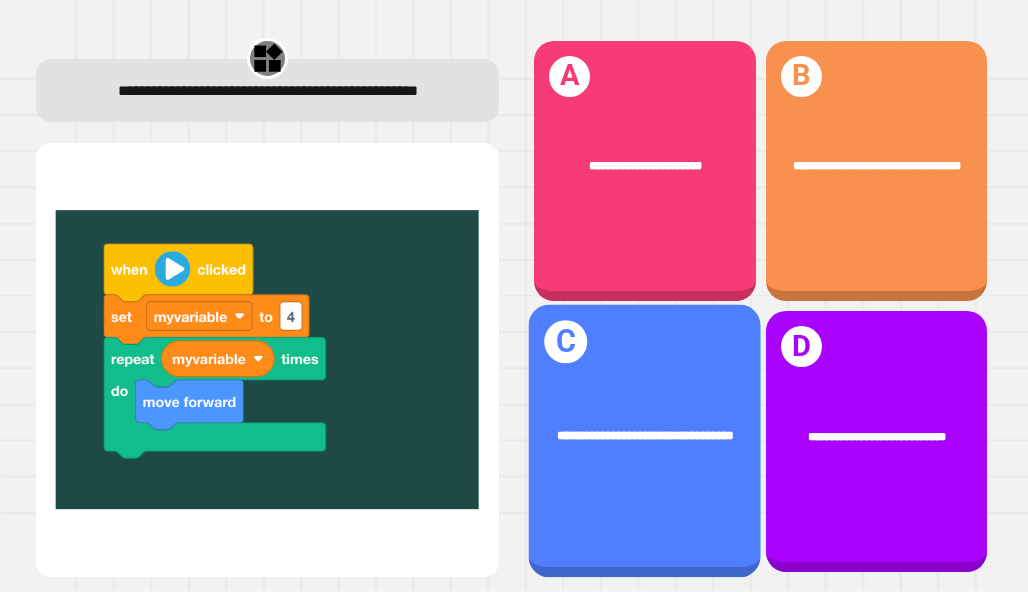 click on "[NAME]" at bounding box center [645, 441] 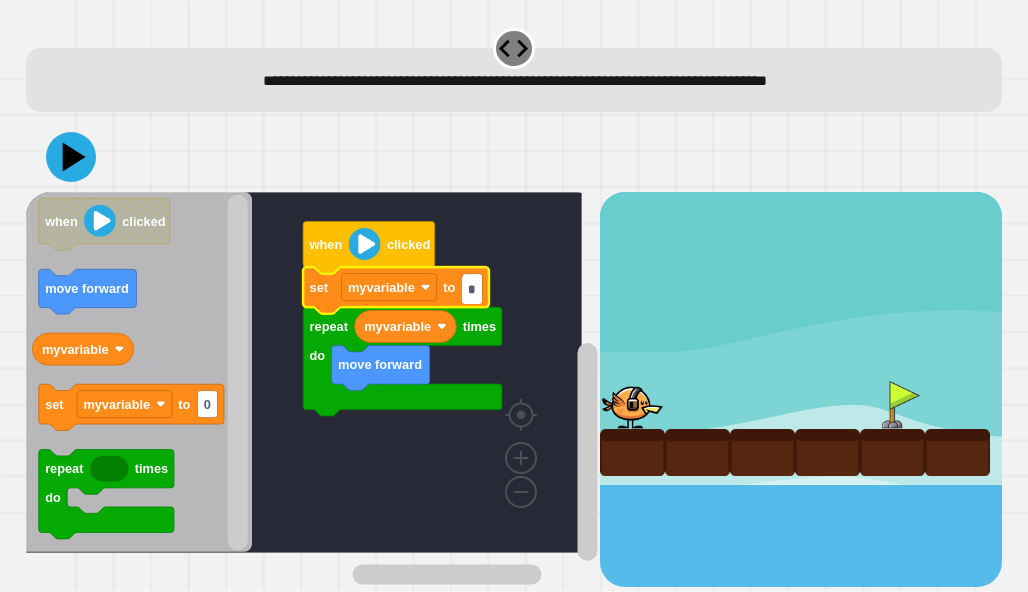 type on "*" 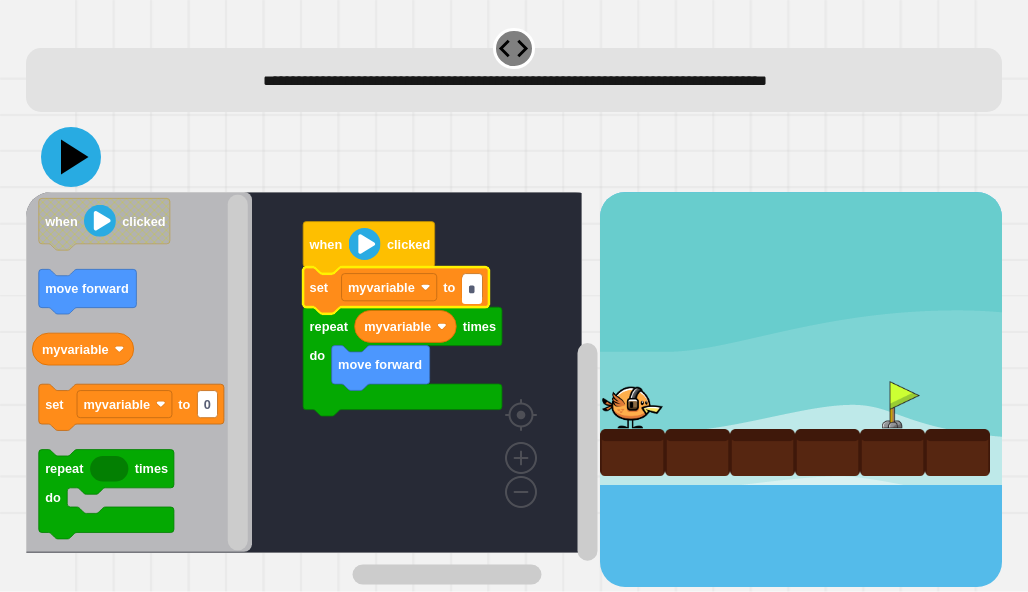 click 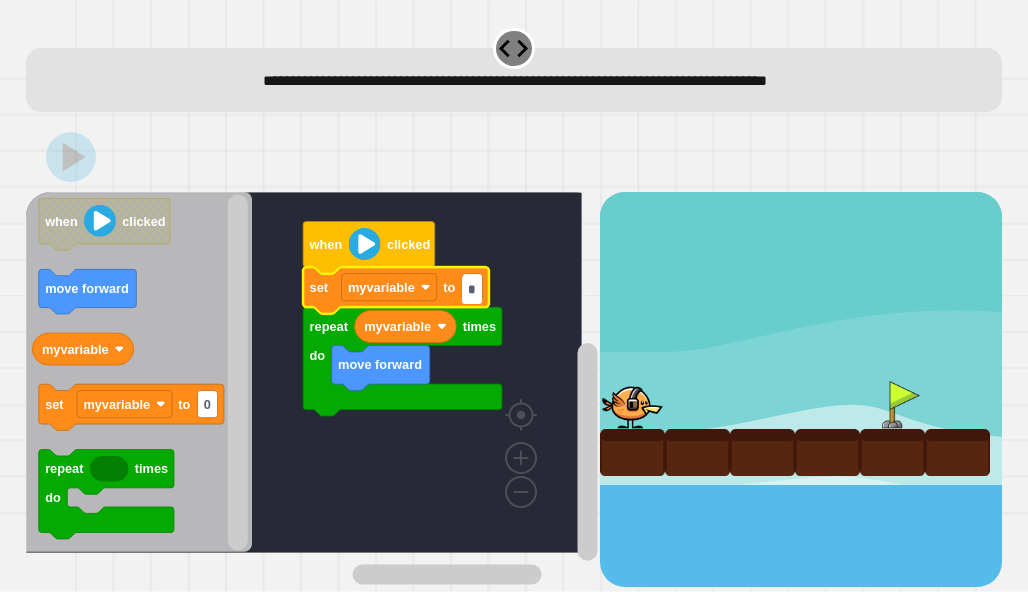 click 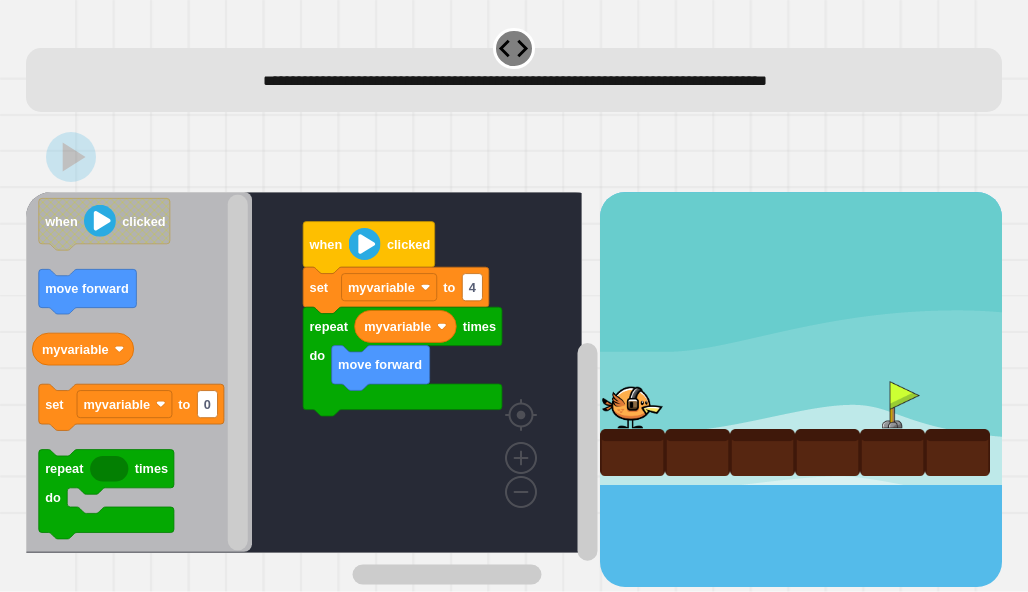 click 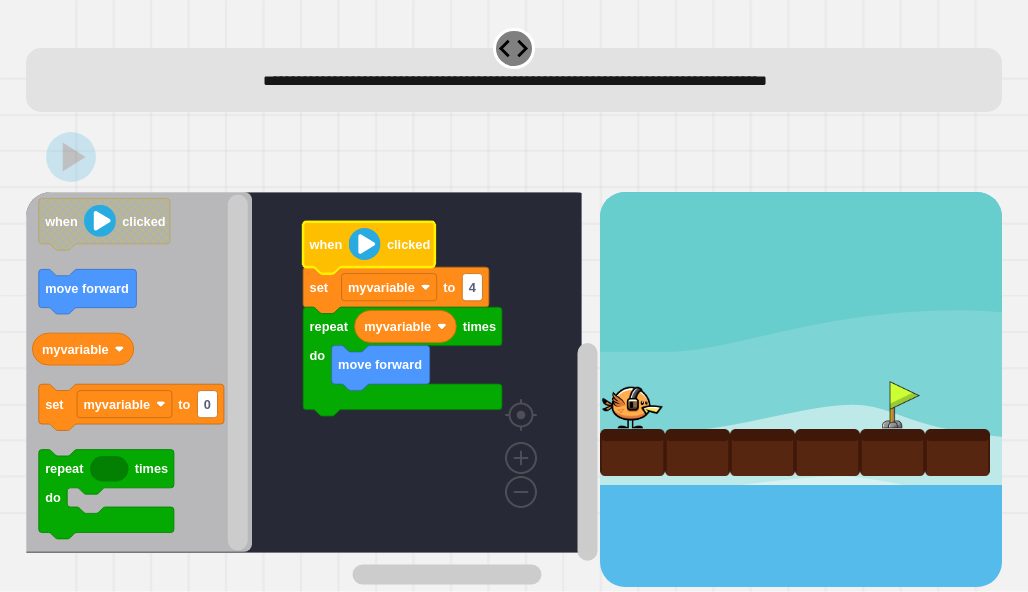click at bounding box center (514, 157) 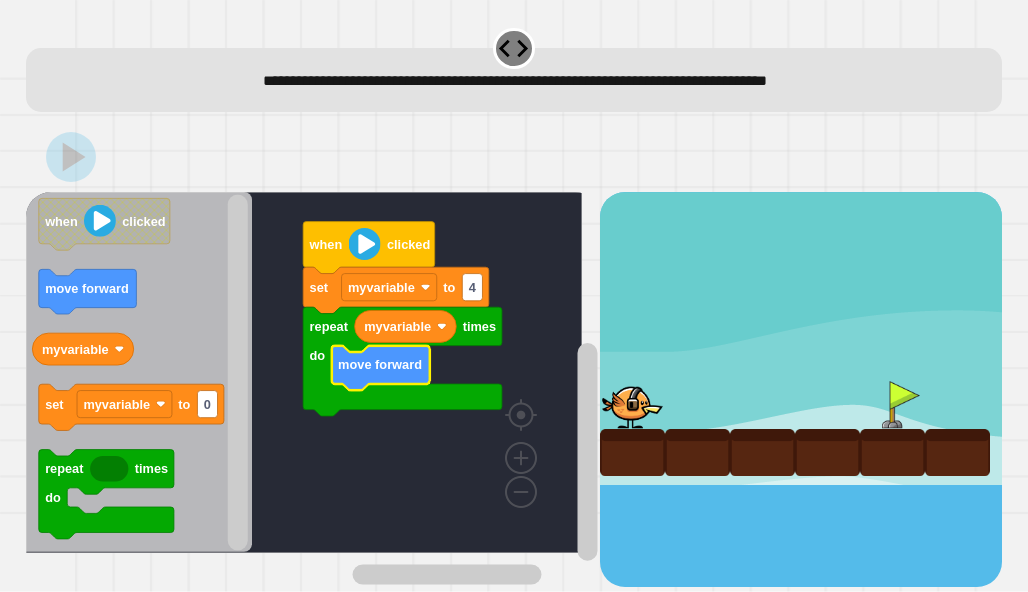 click 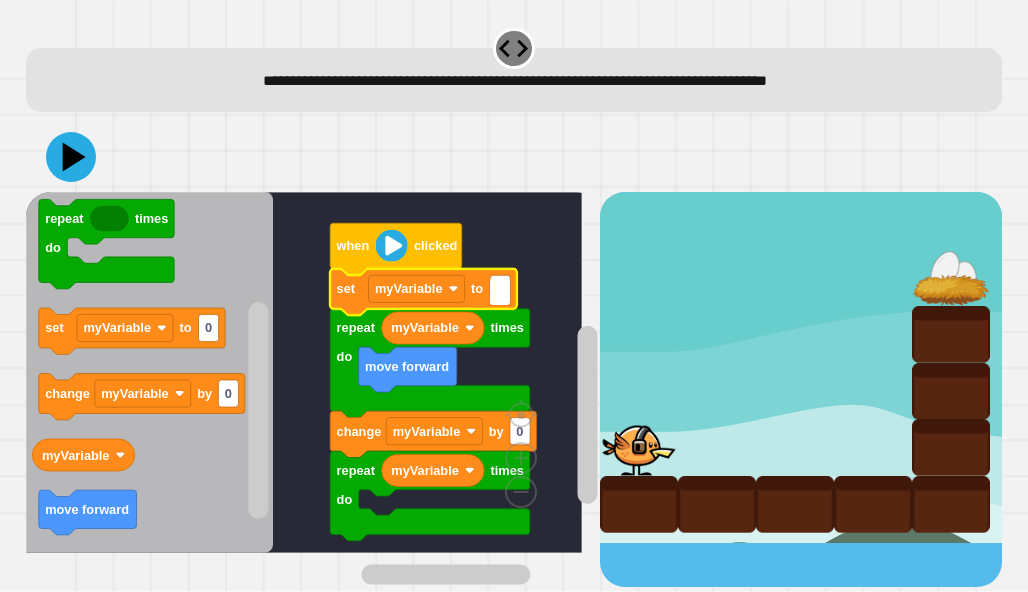 type on "*" 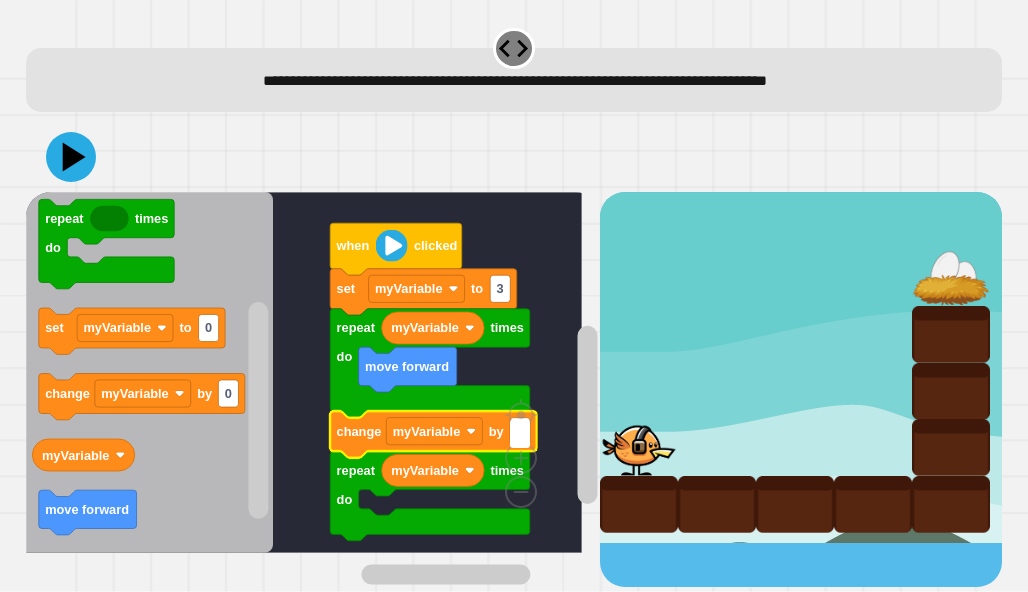 type on "*" 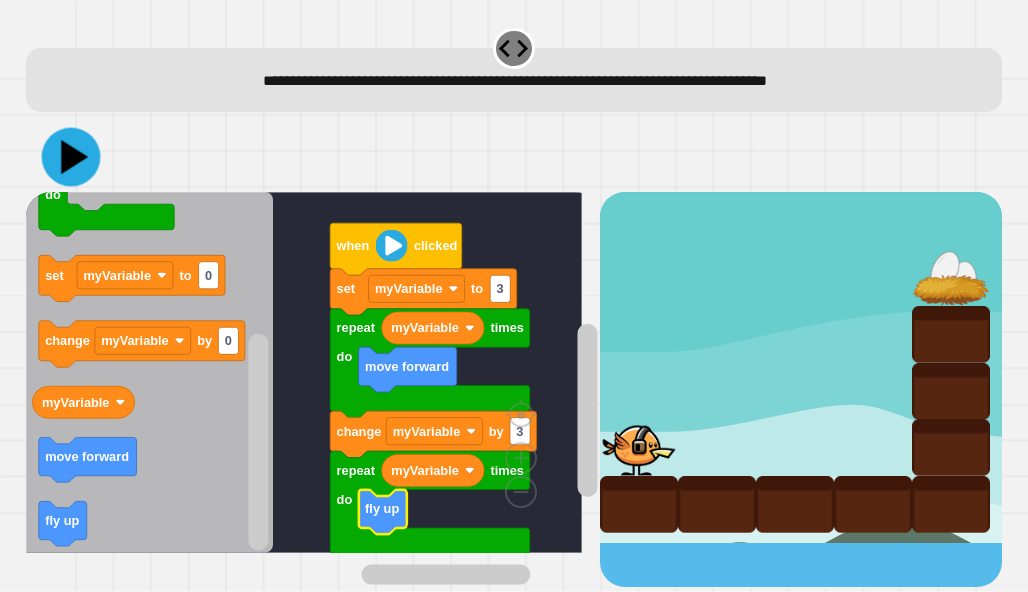 click 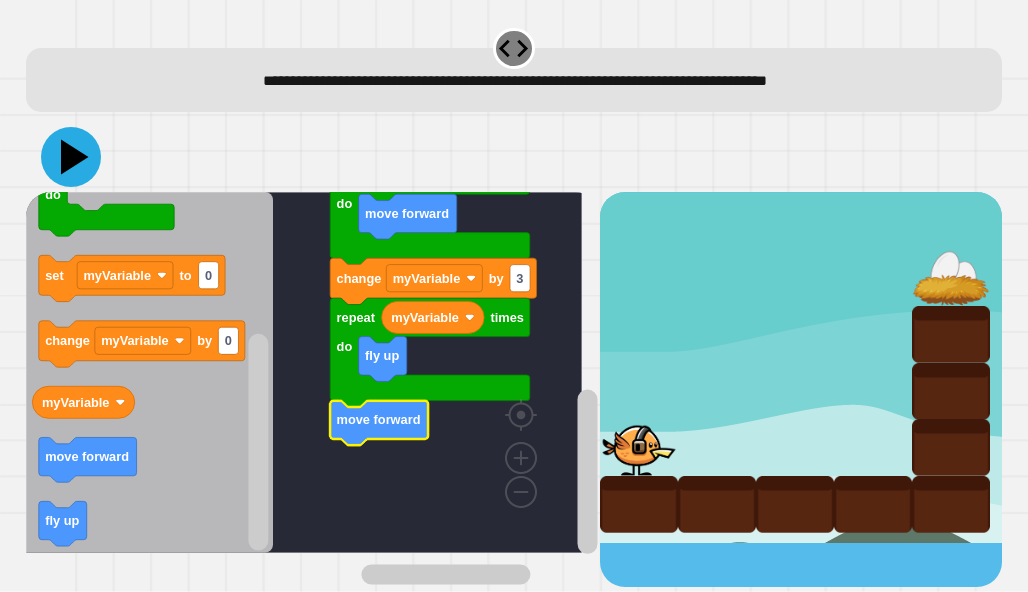 click 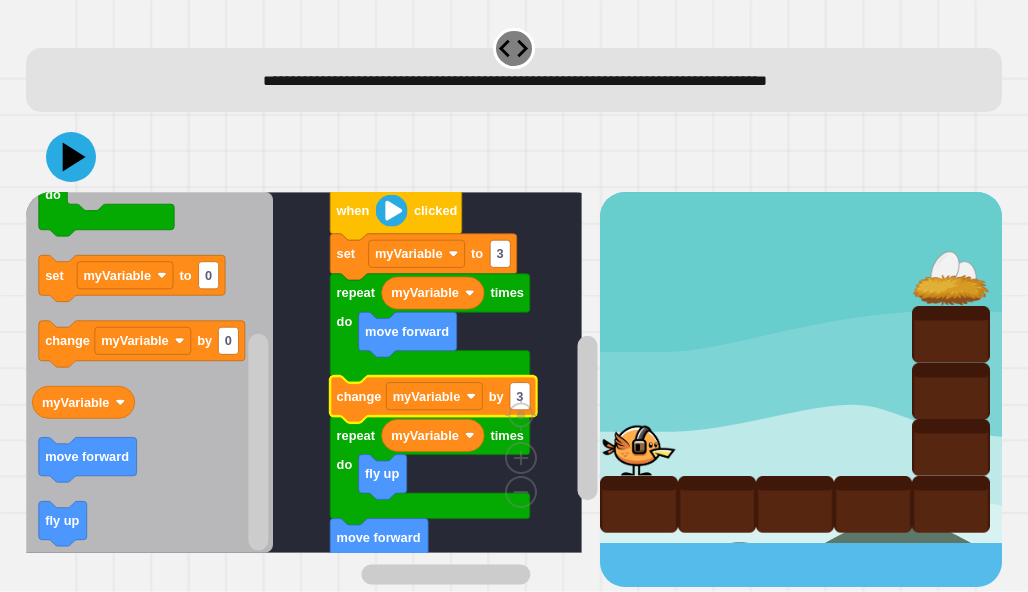 click on "3" 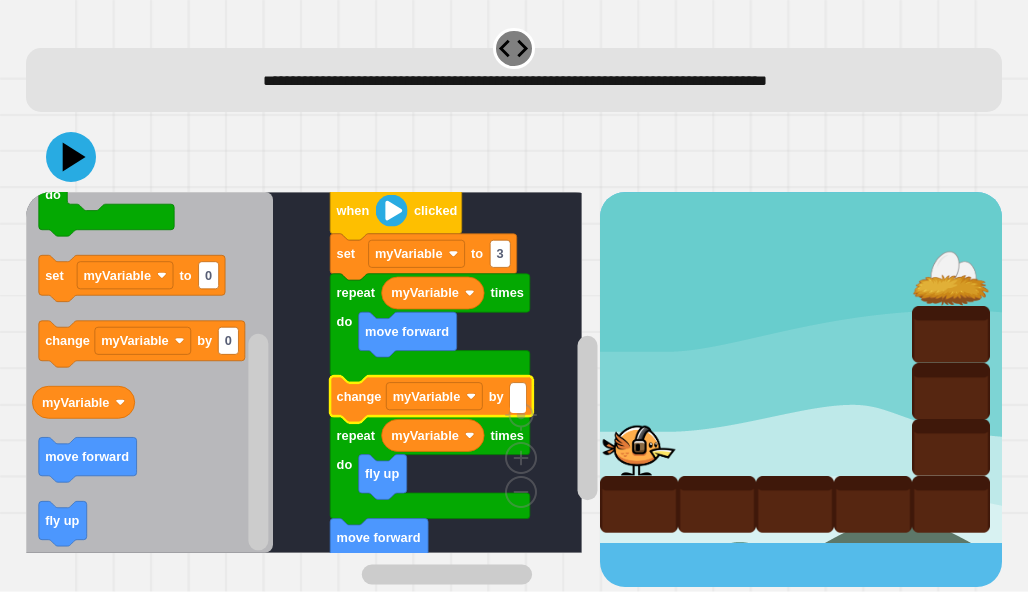 type on "*" 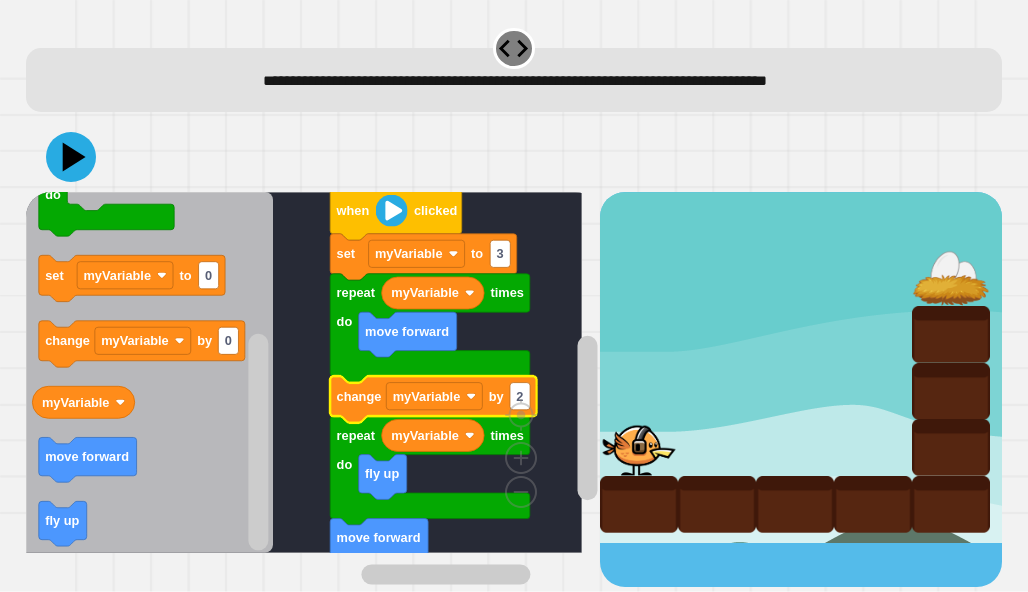 click 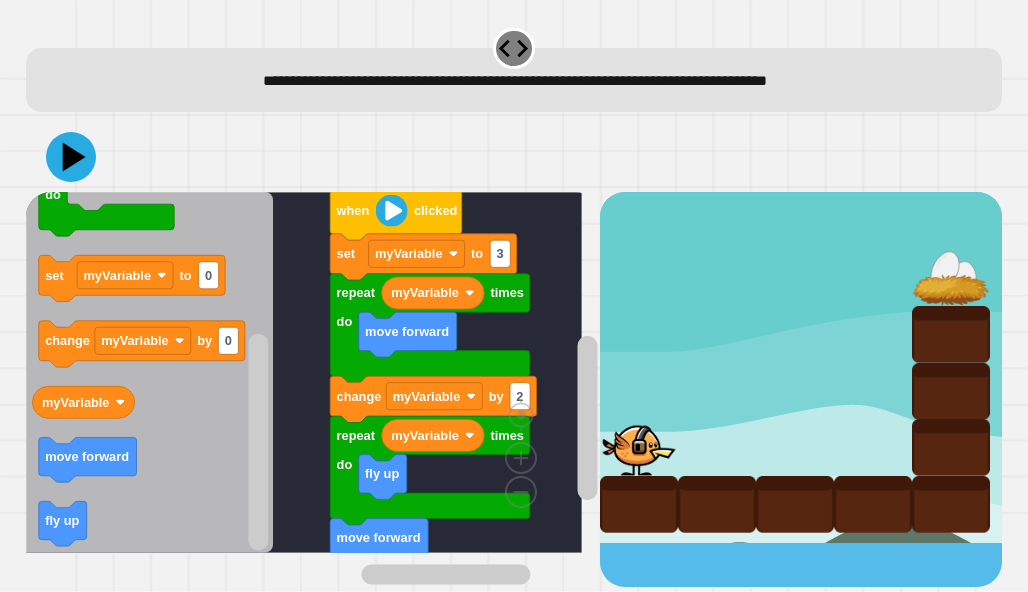 click 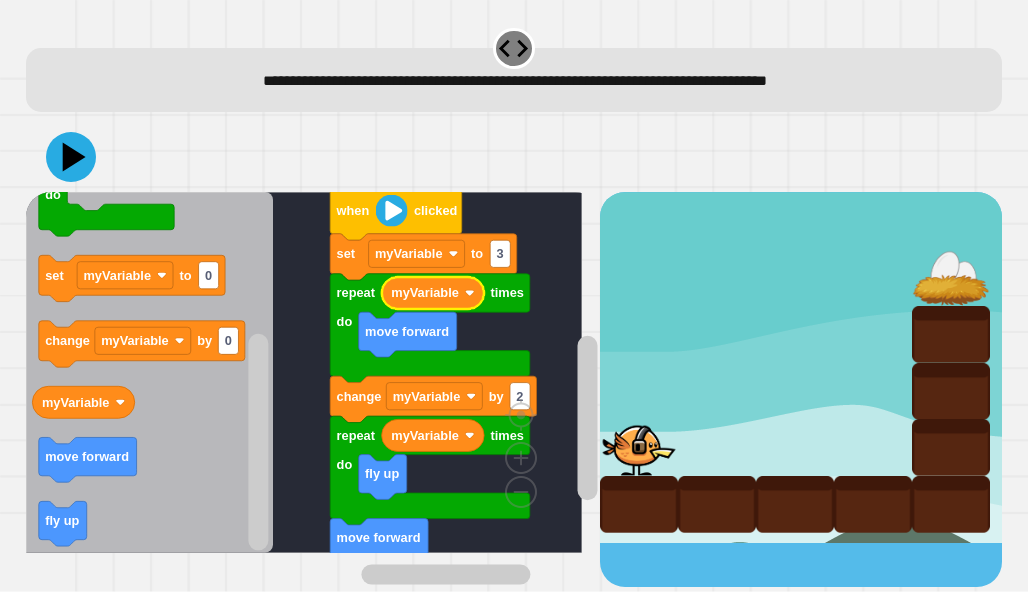 click 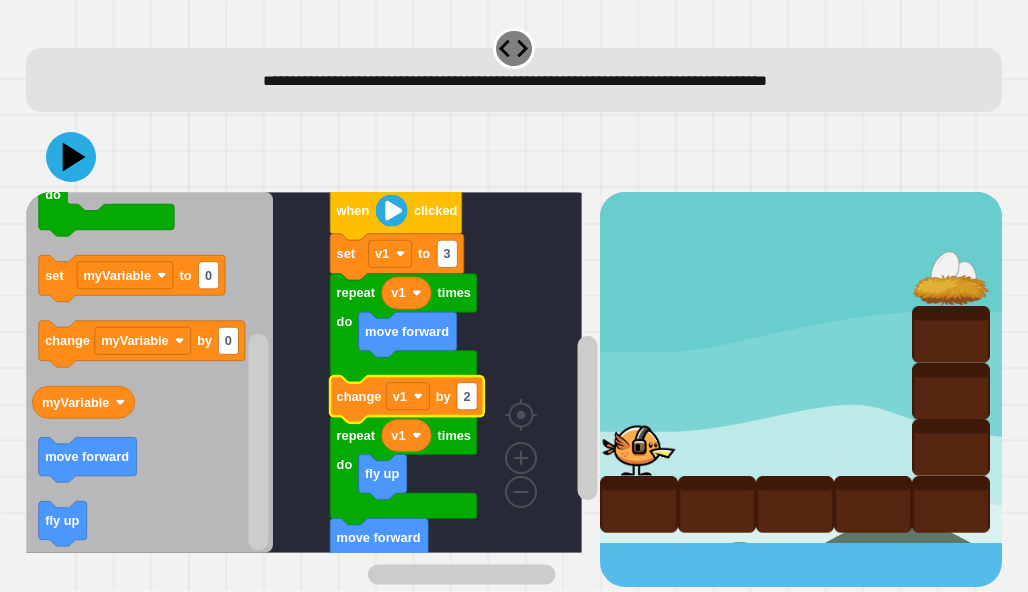 click on "v1" 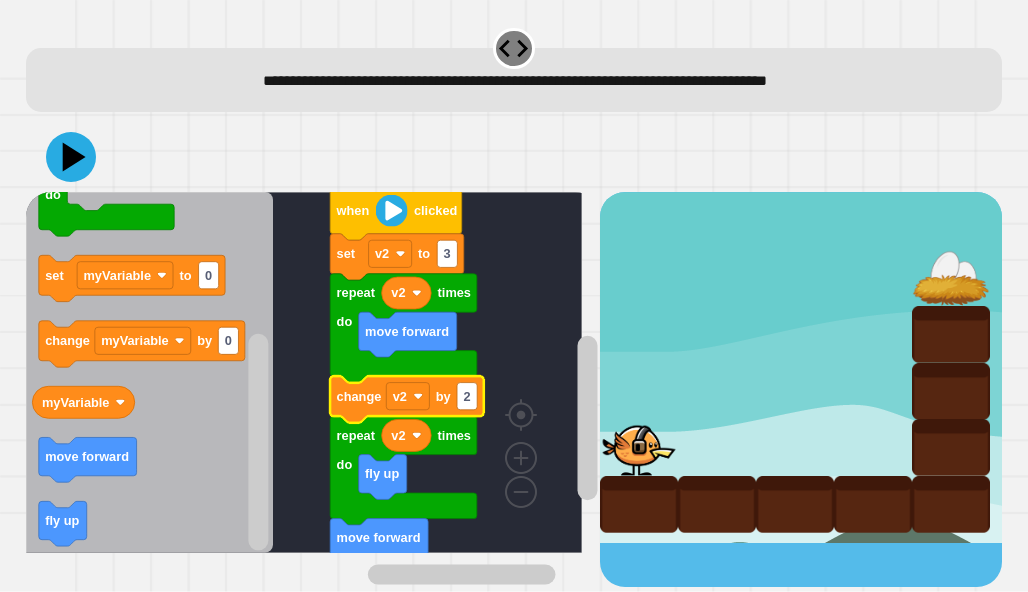 click 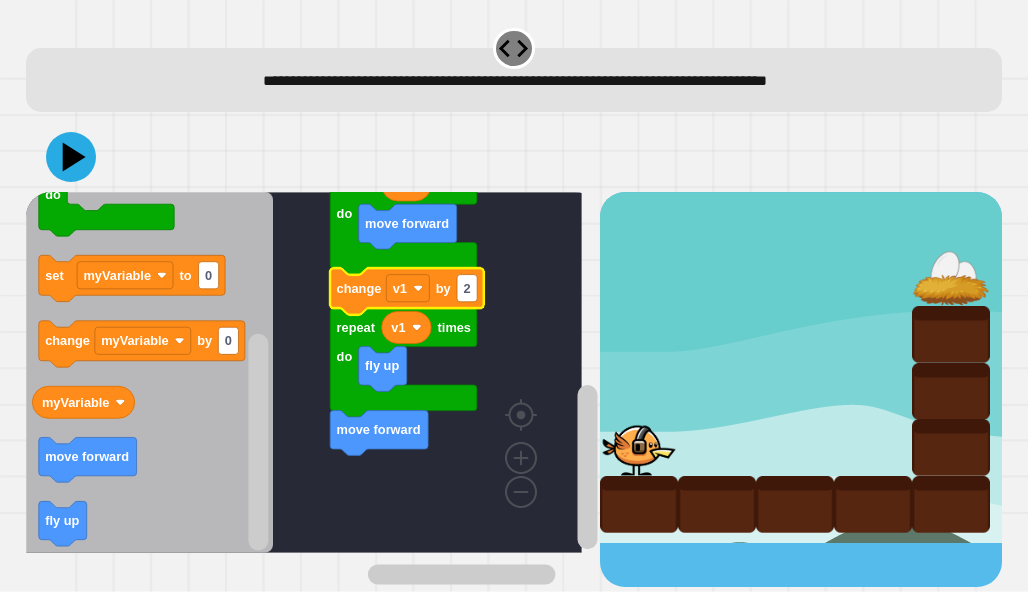 click 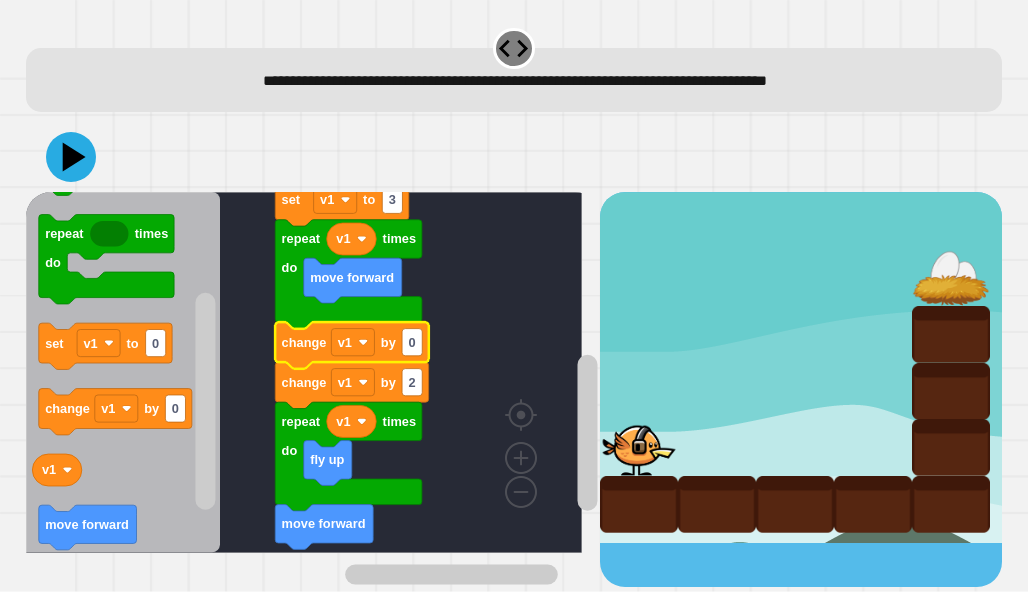 click on "change" 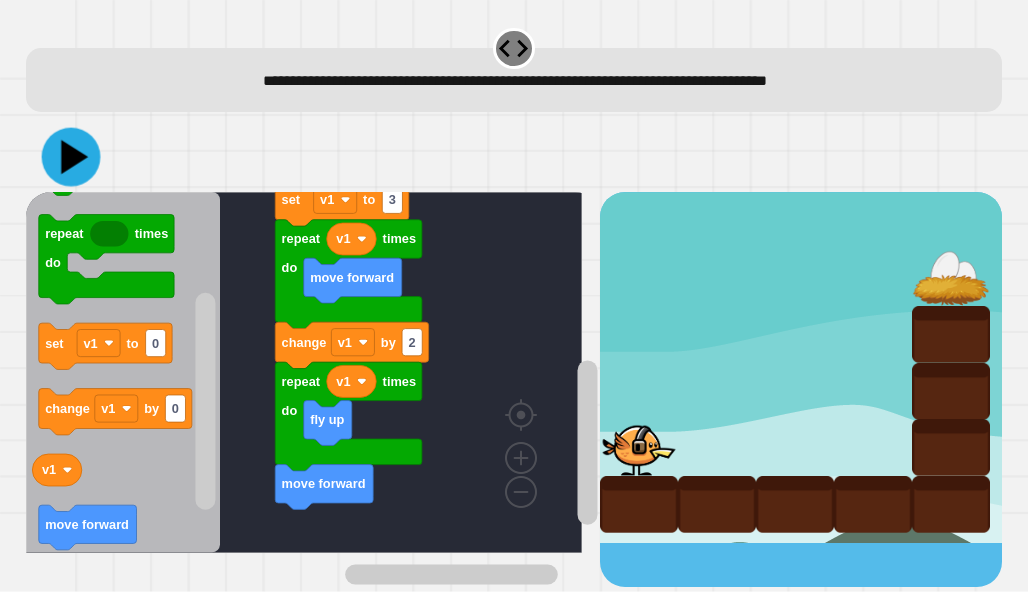 click 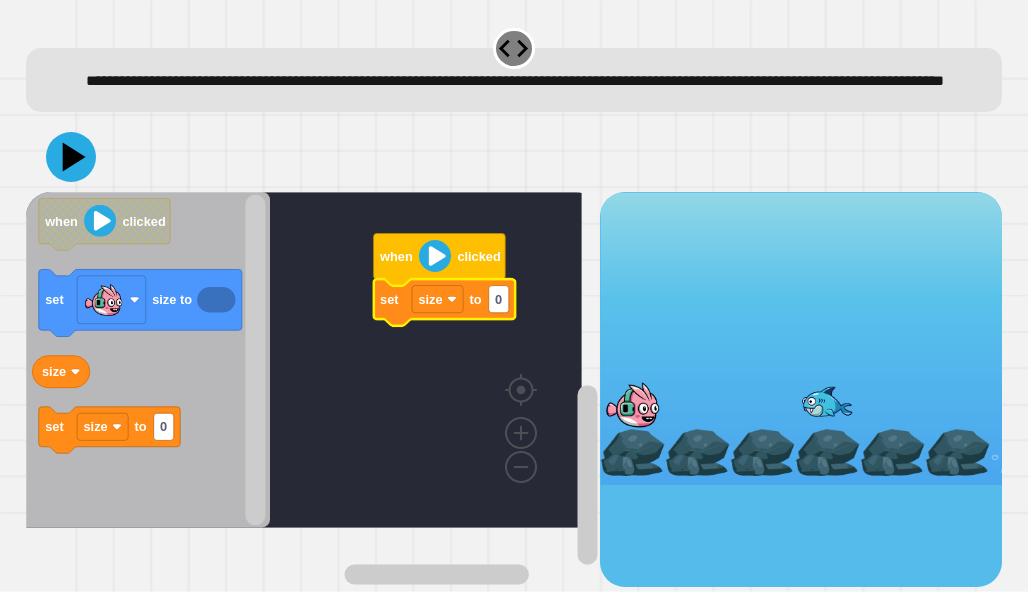 click on "size" 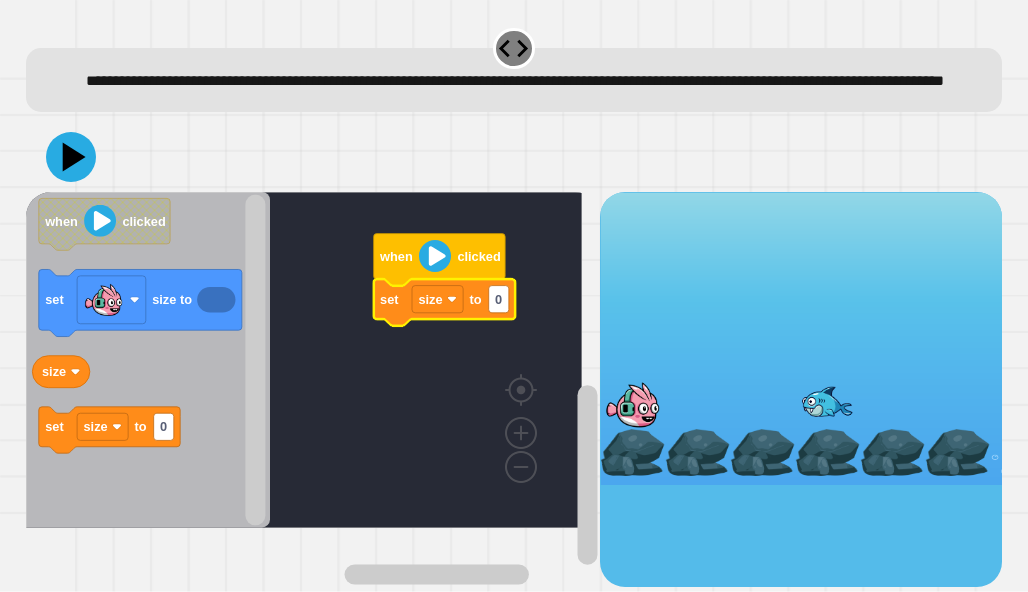 click on "size" 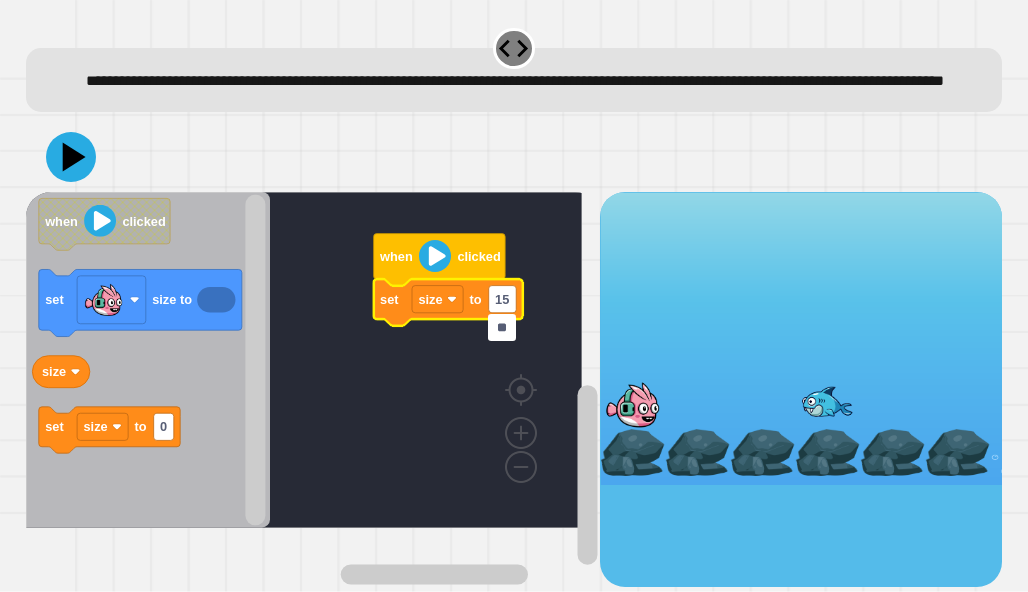 type on "***" 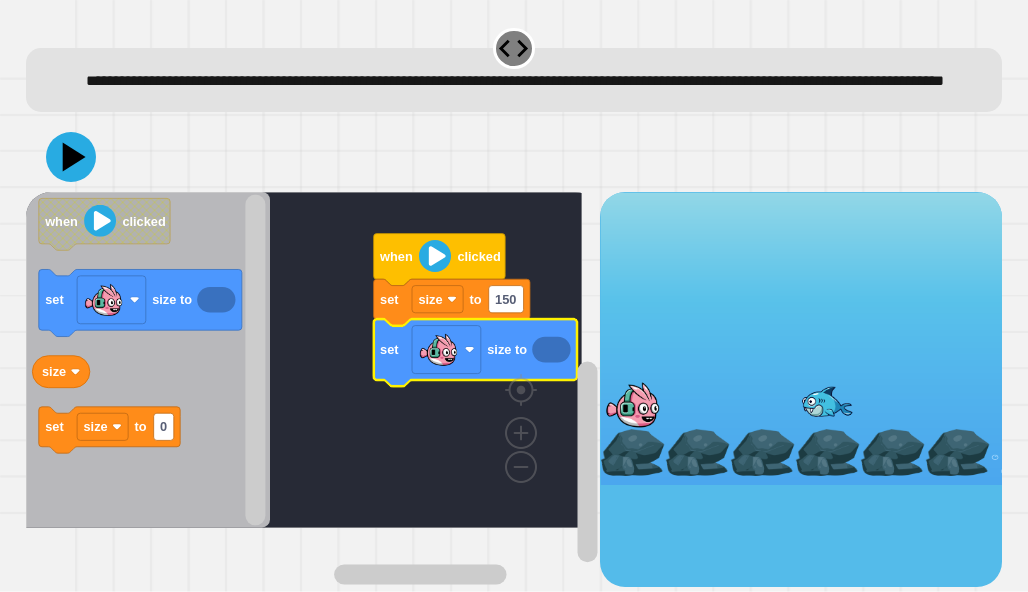 click 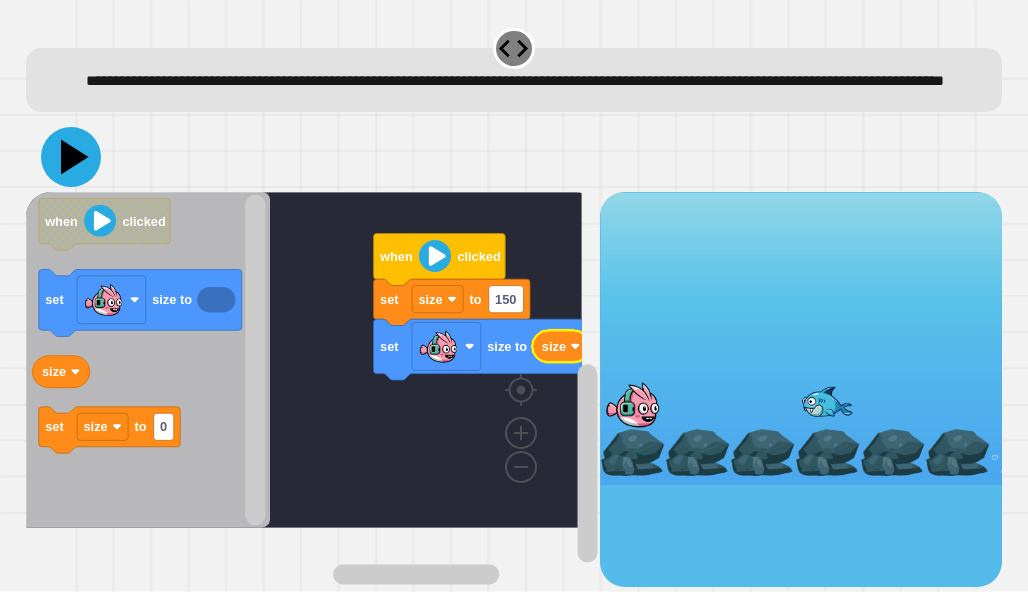 click 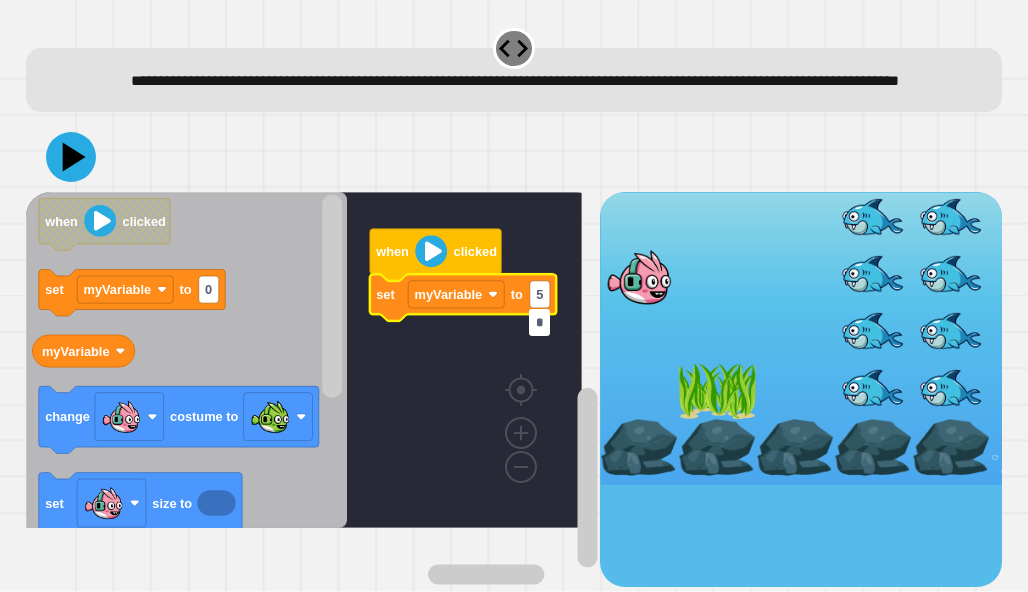 type on "**" 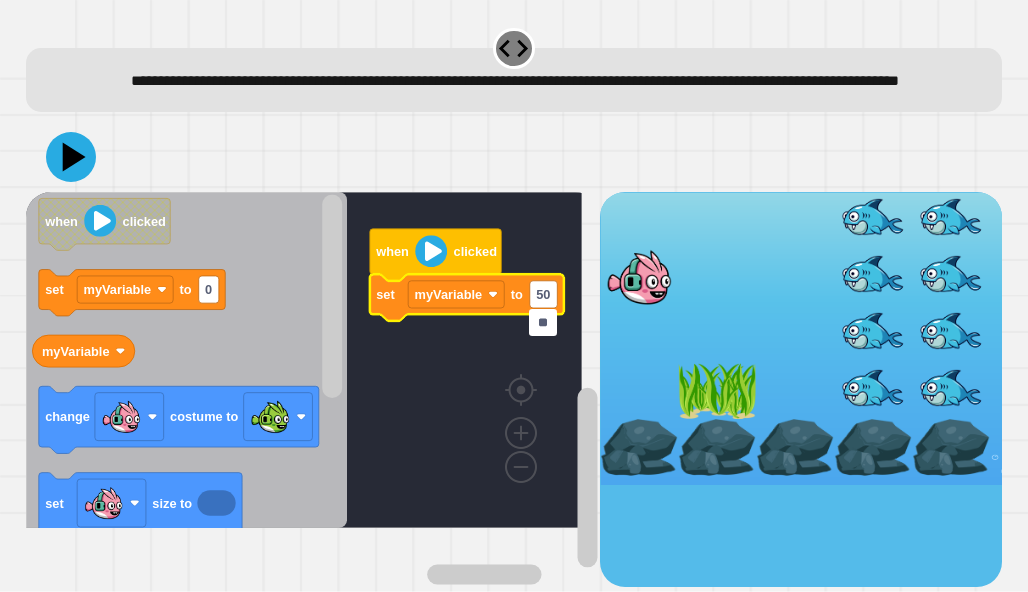 click 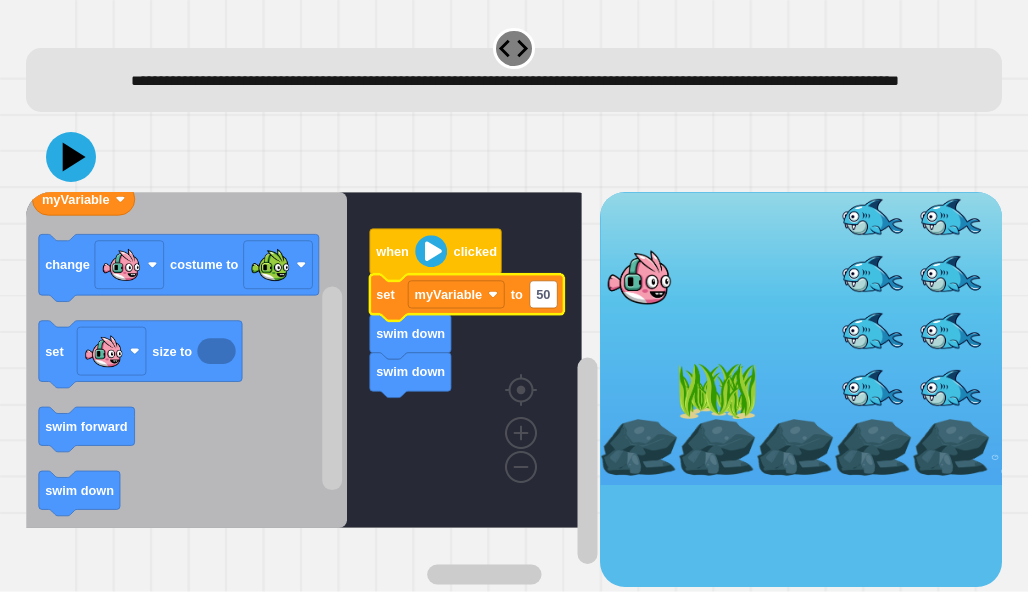 click on "myVariable" 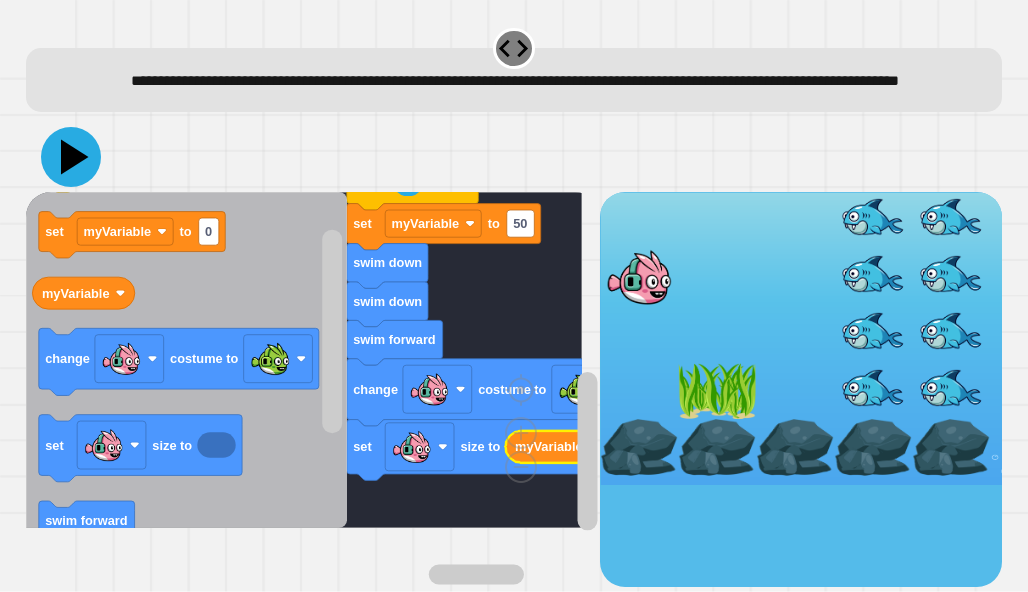click 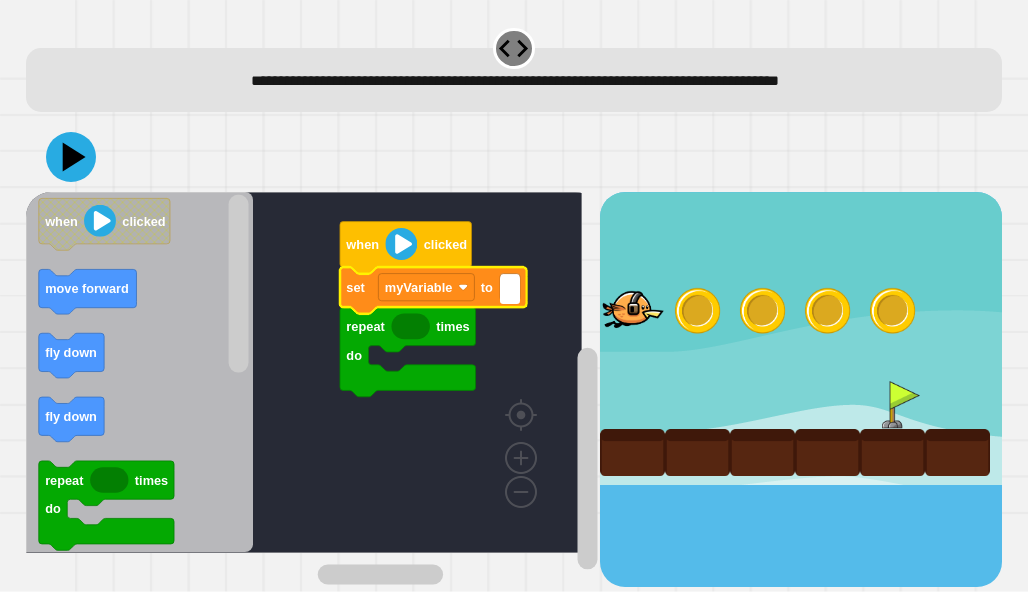 type on "*" 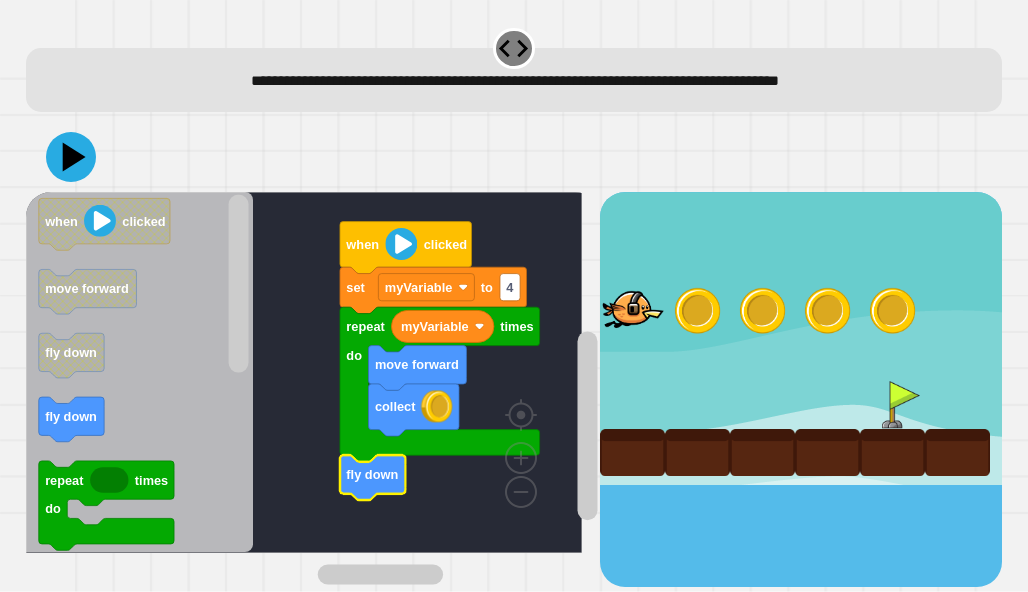 click 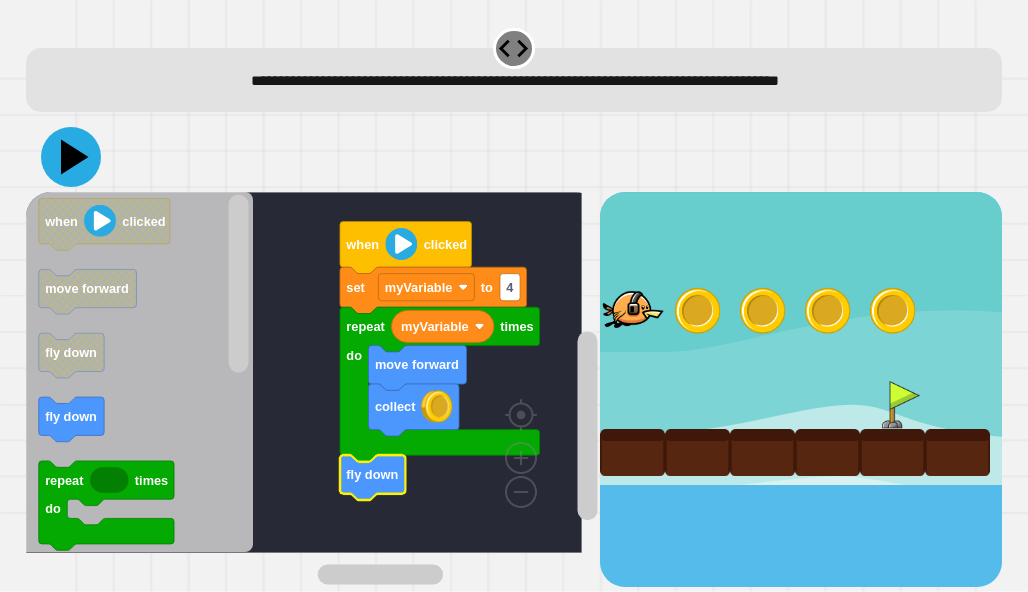 click 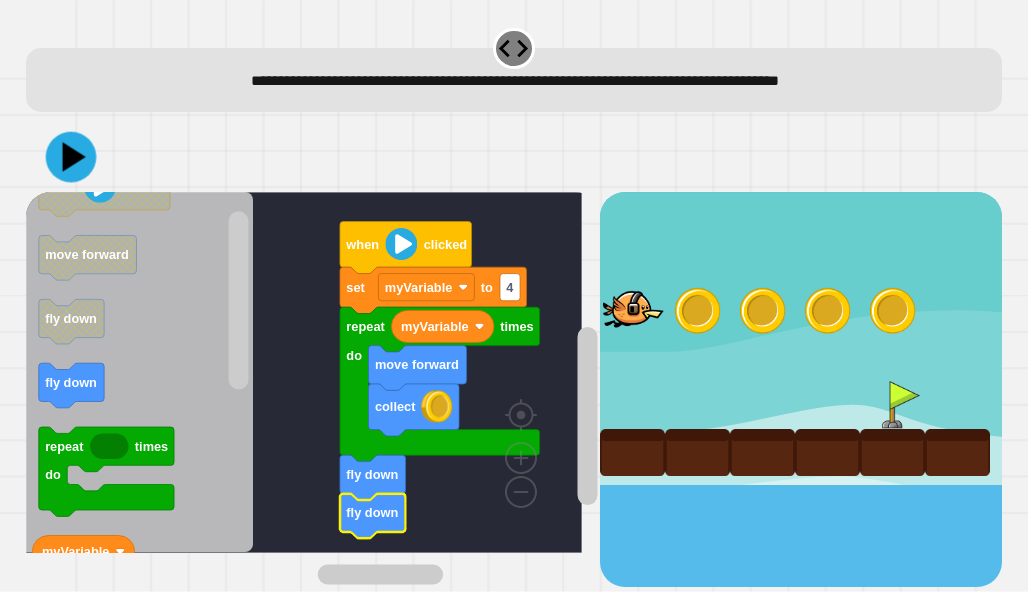 click 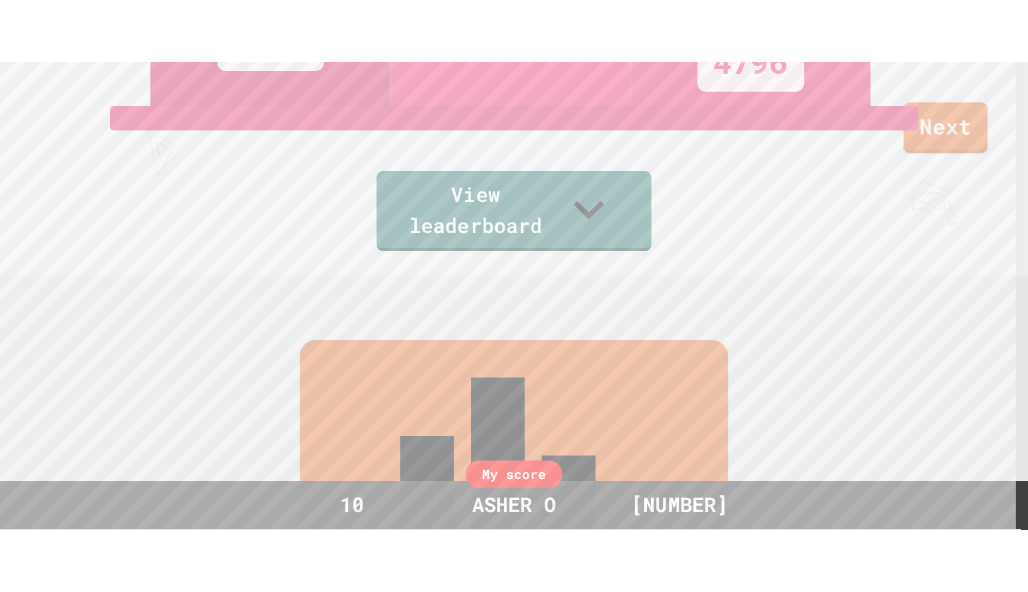 scroll, scrollTop: 0, scrollLeft: 0, axis: both 